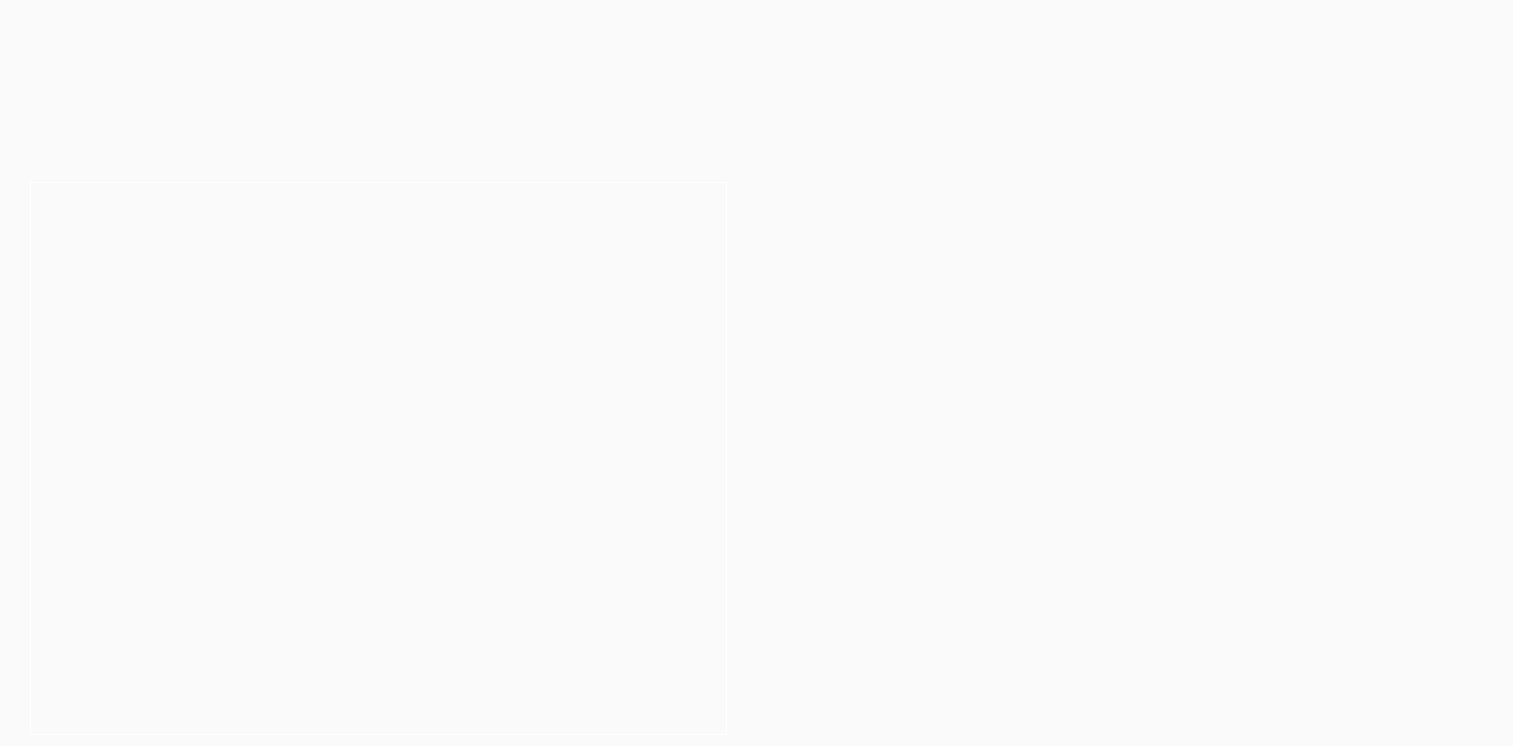 scroll, scrollTop: 0, scrollLeft: 0, axis: both 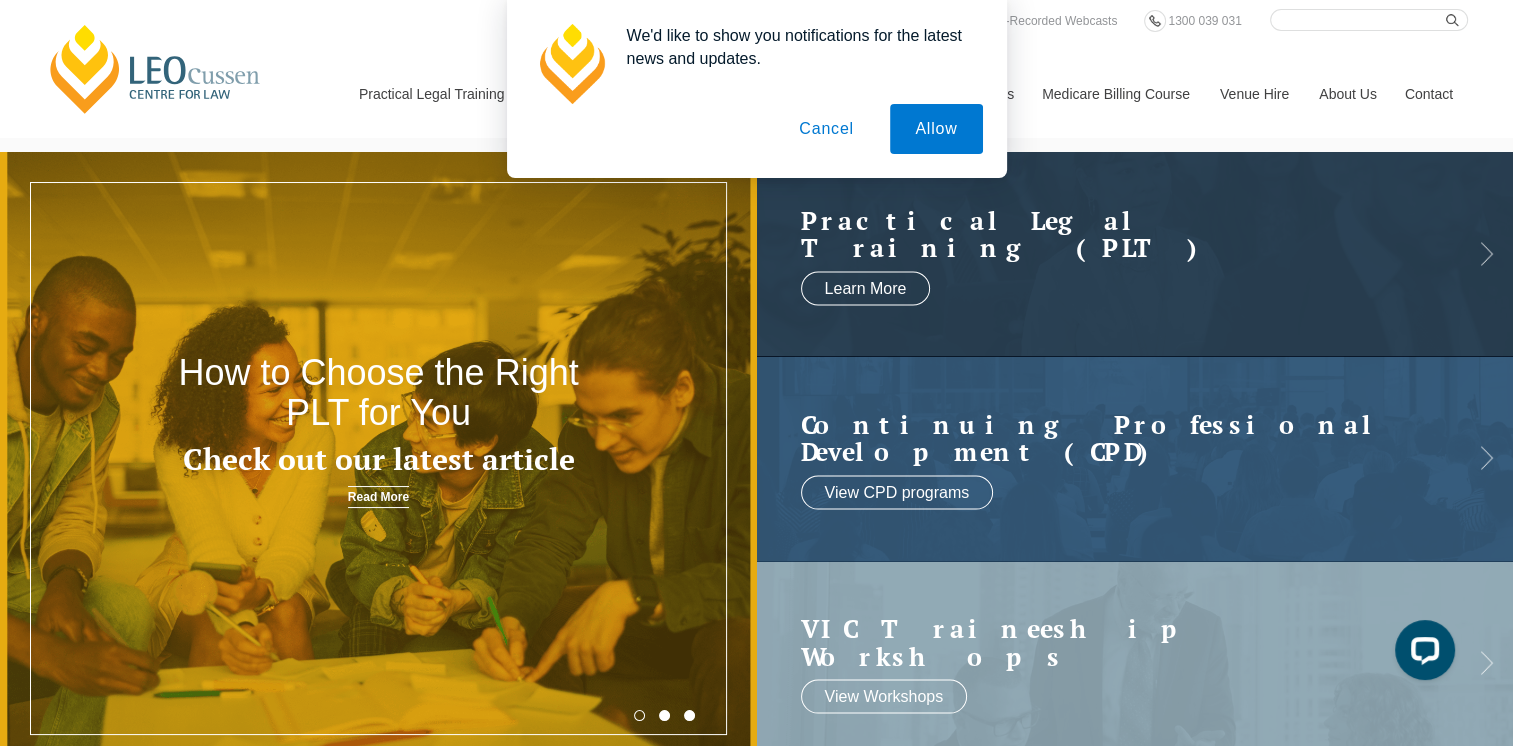 click on "Cancel" at bounding box center (826, 129) 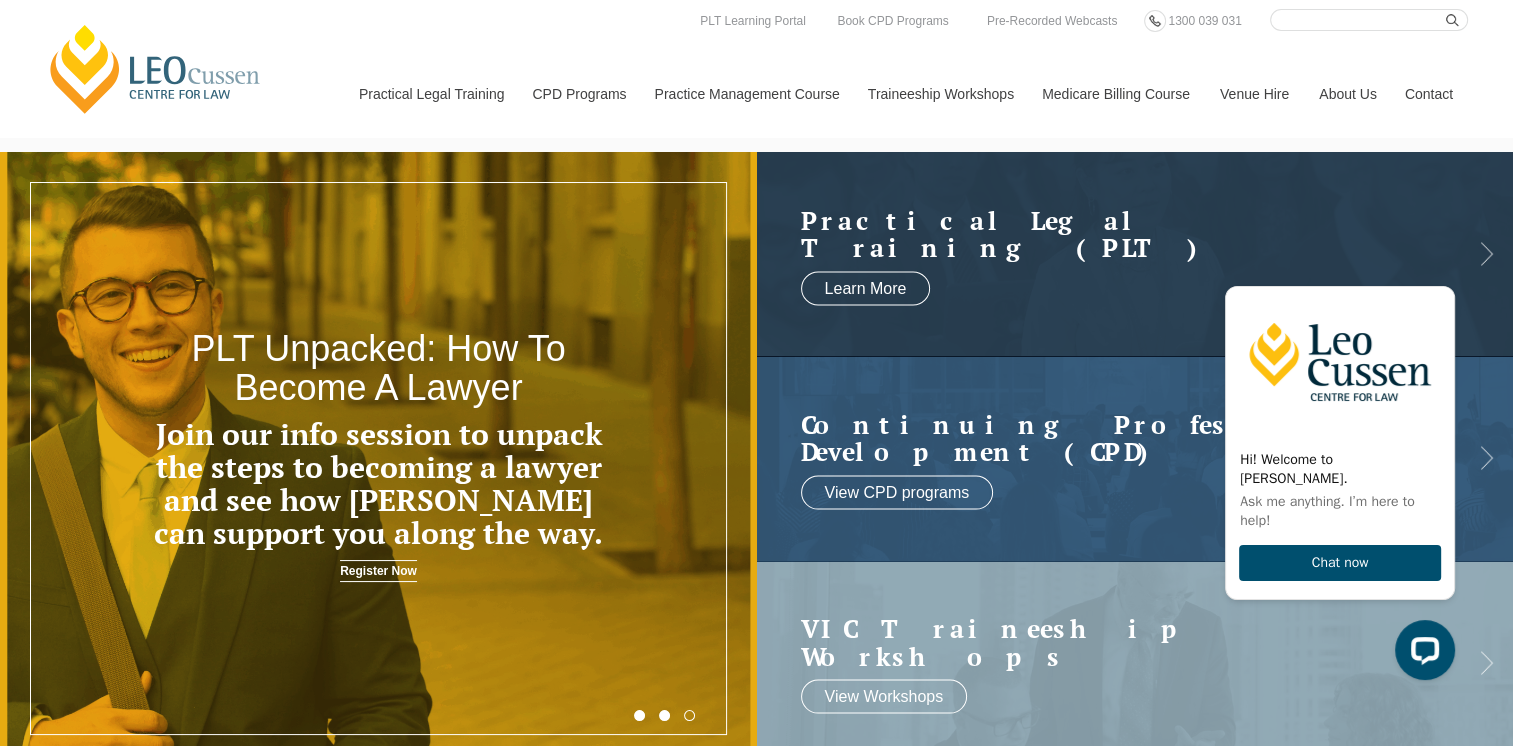 click on "[PERSON_NAME] Centre for Law" at bounding box center (155, 69) 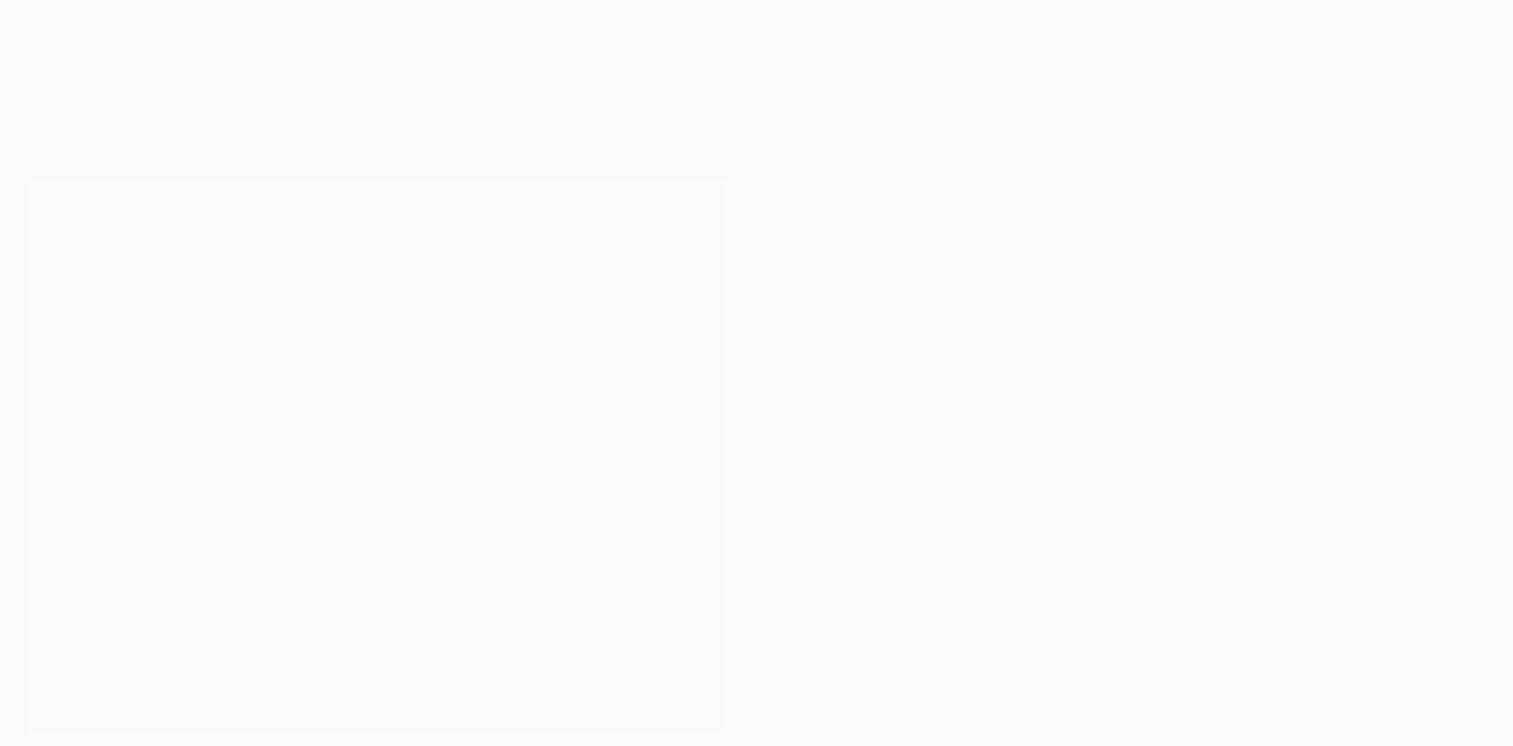 scroll, scrollTop: 0, scrollLeft: 0, axis: both 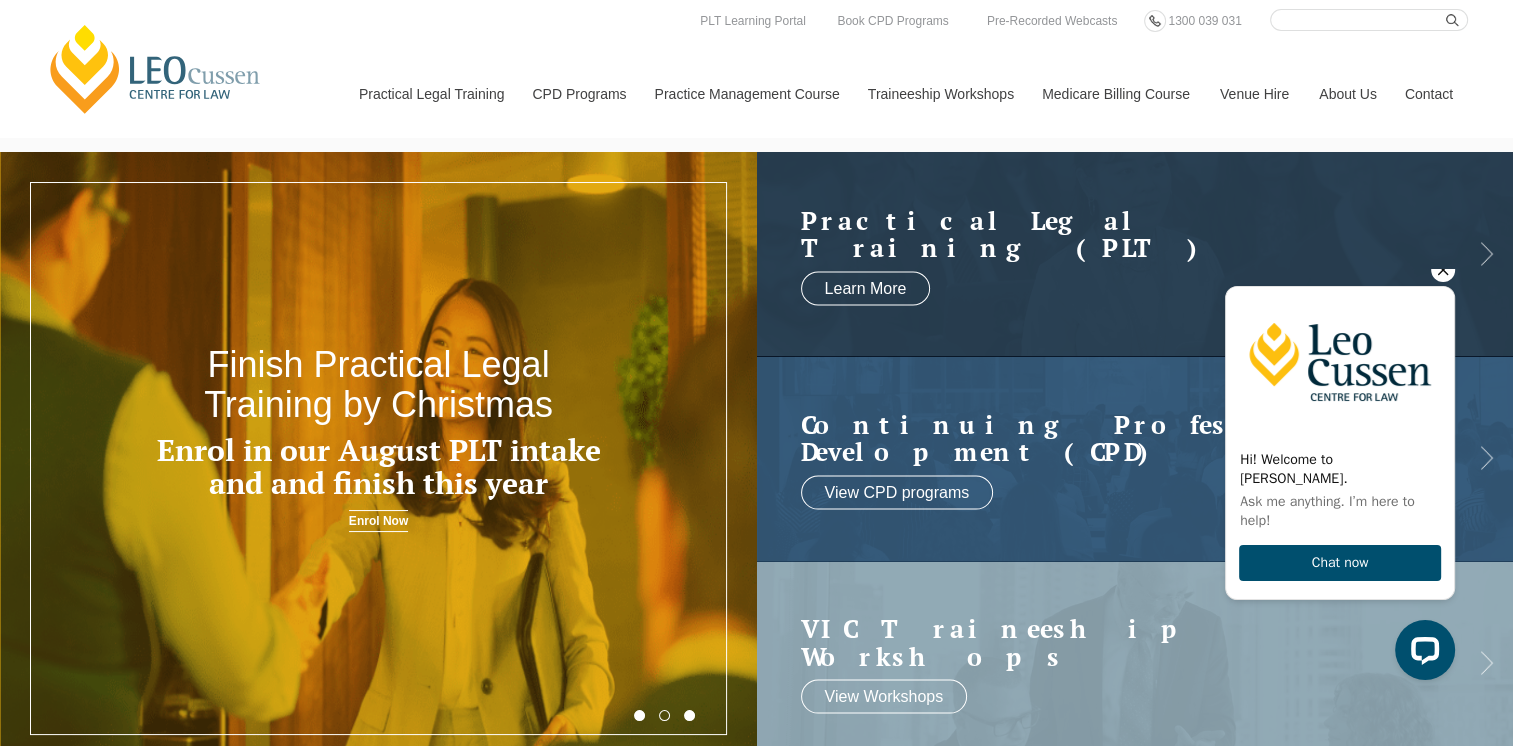 click 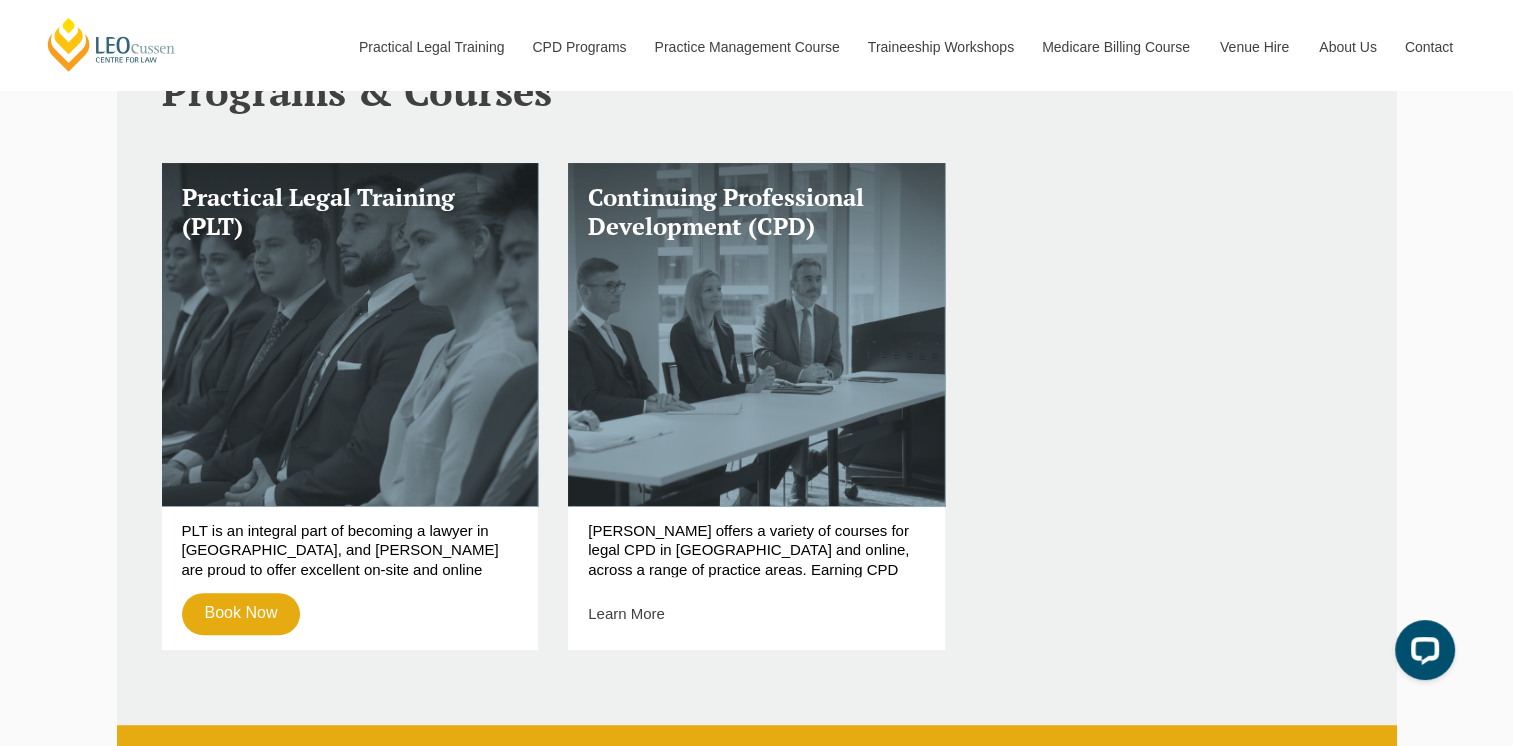 scroll, scrollTop: 0, scrollLeft: 0, axis: both 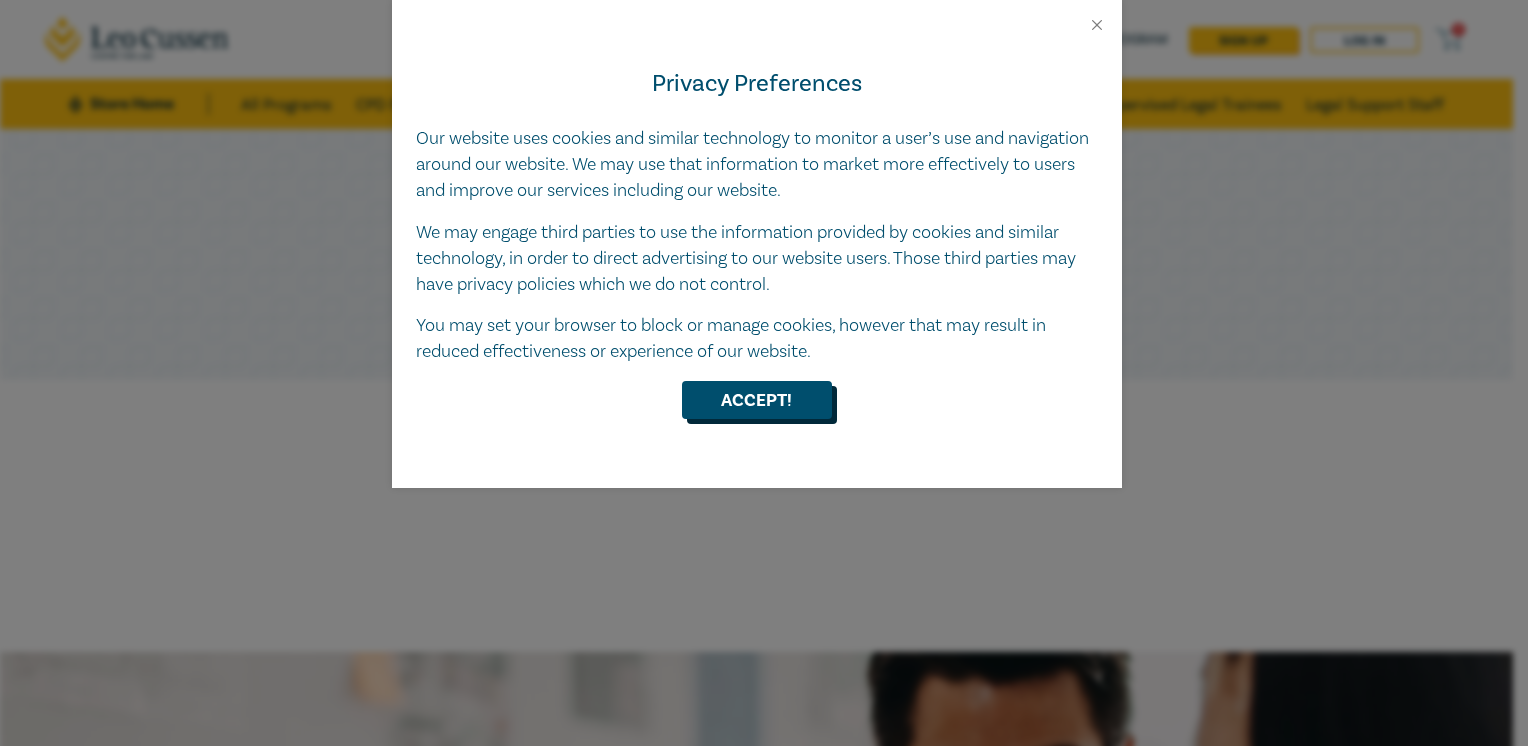 click on "Accept!" at bounding box center [757, 400] 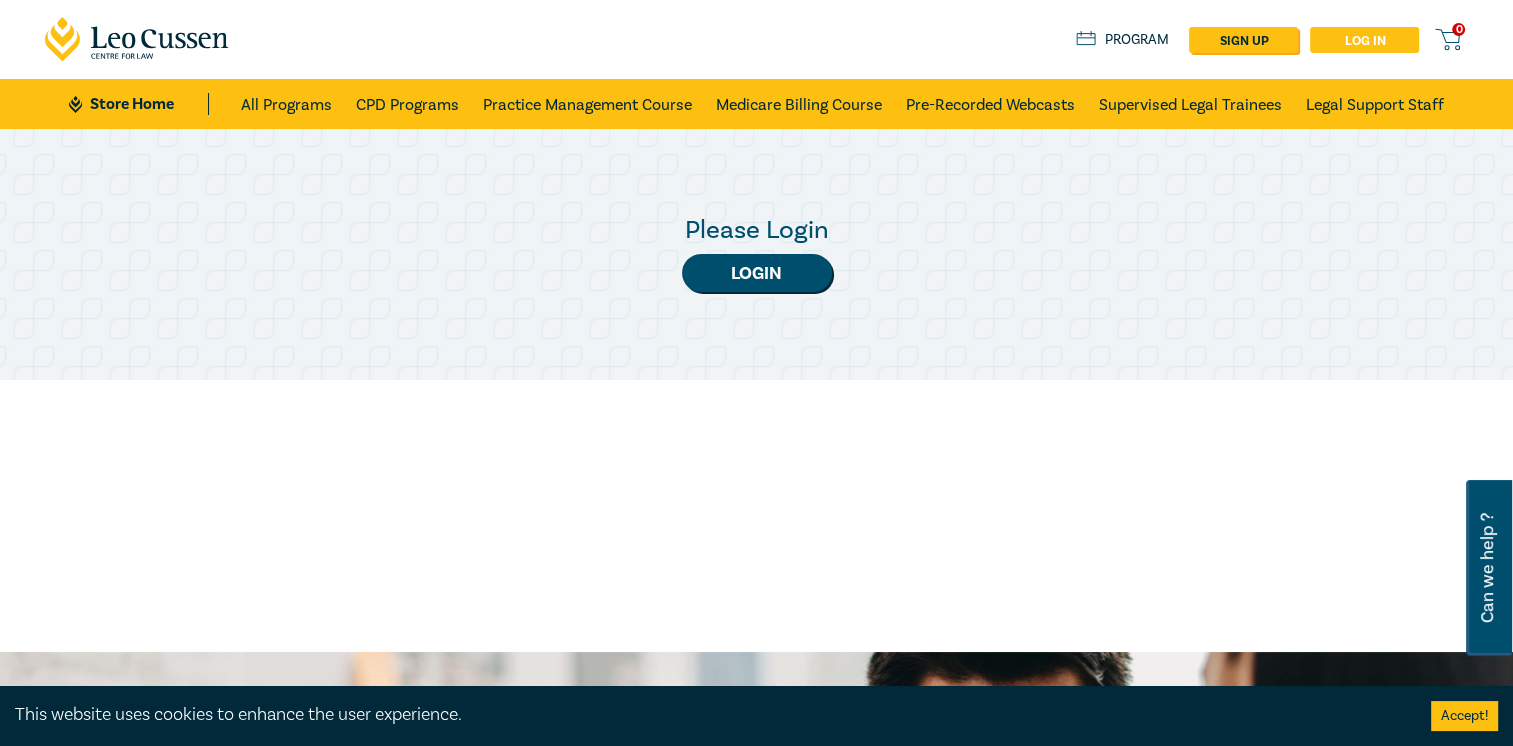 click on "Log in" at bounding box center [1364, 40] 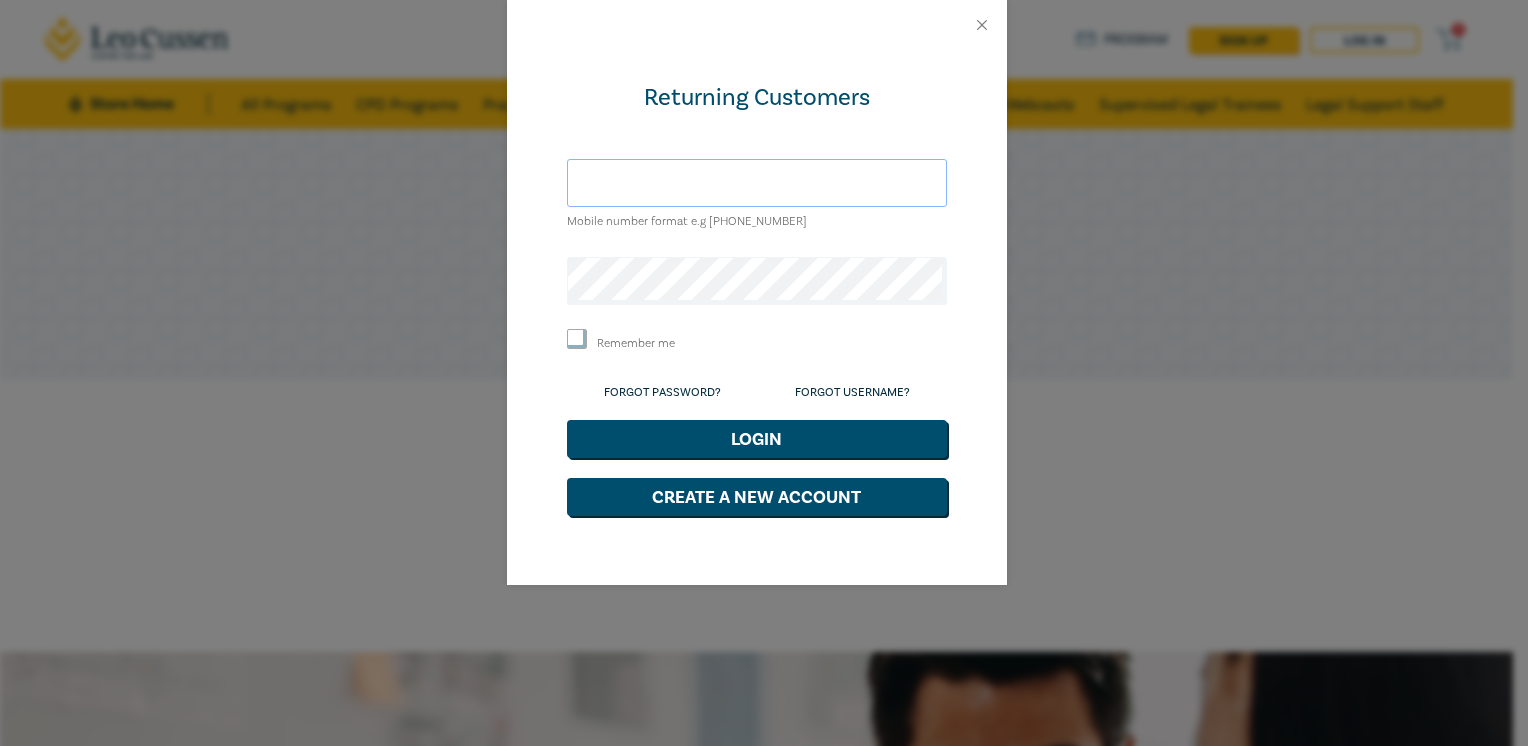click at bounding box center [757, 183] 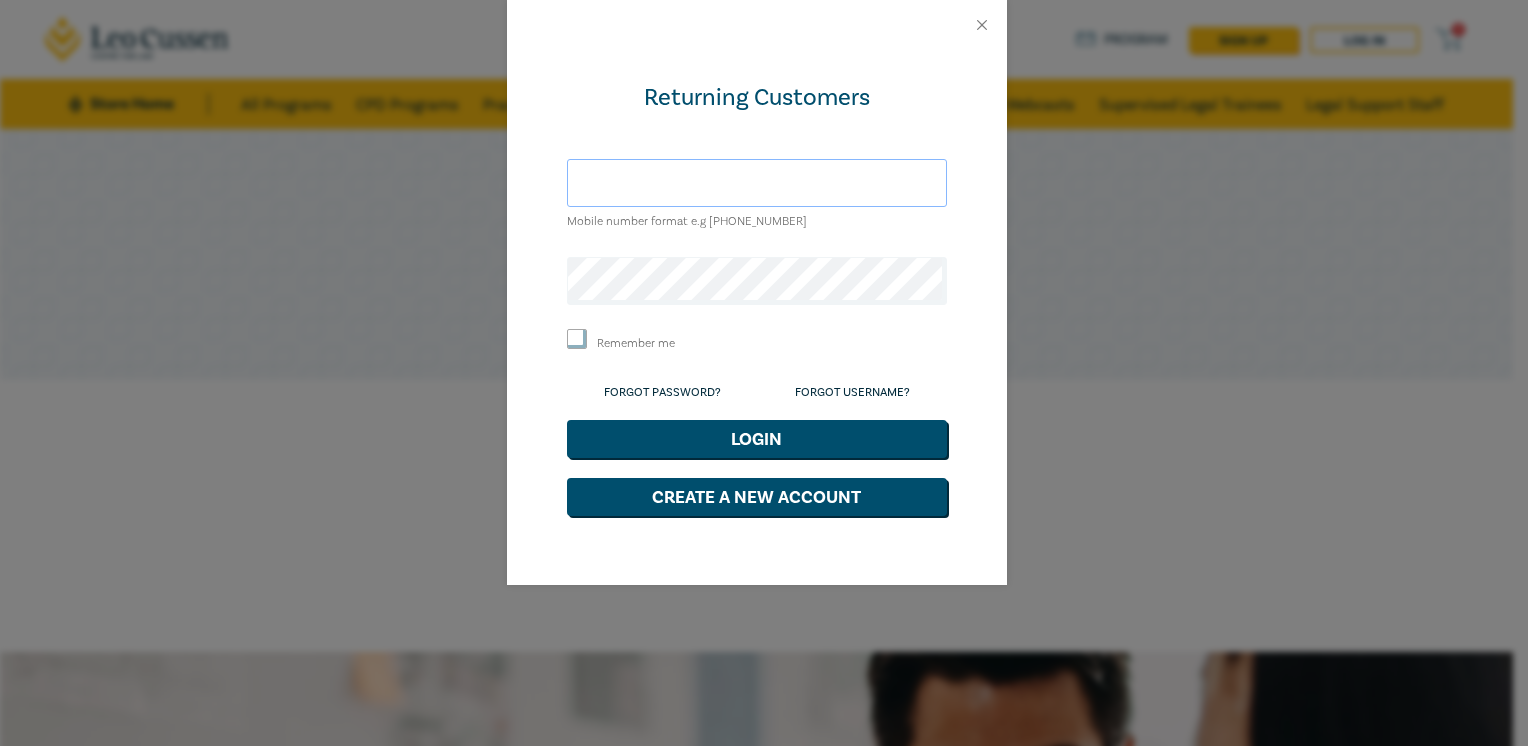 type on "[EMAIL_ADDRESS][DOMAIN_NAME]" 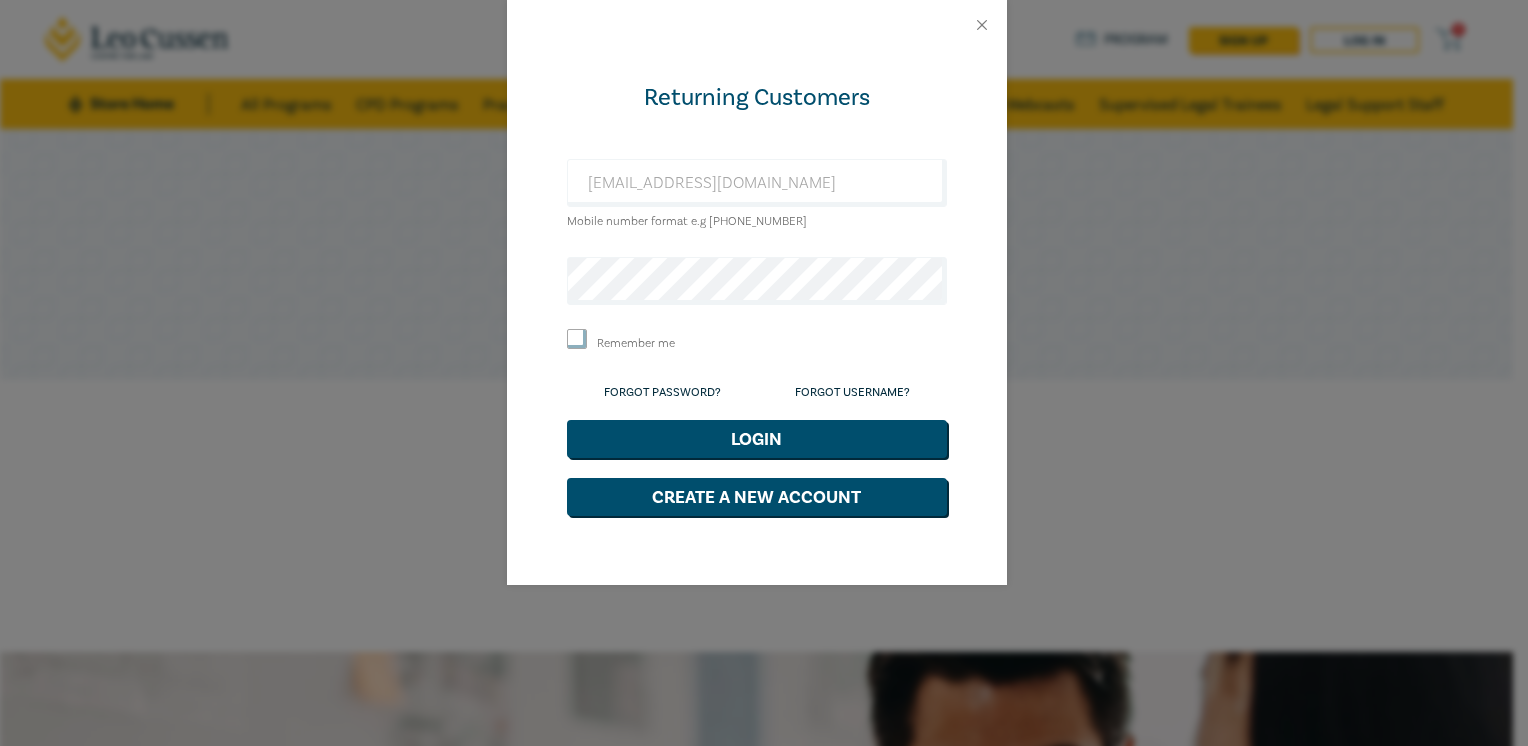 click on "Remember me" at bounding box center (577, 339) 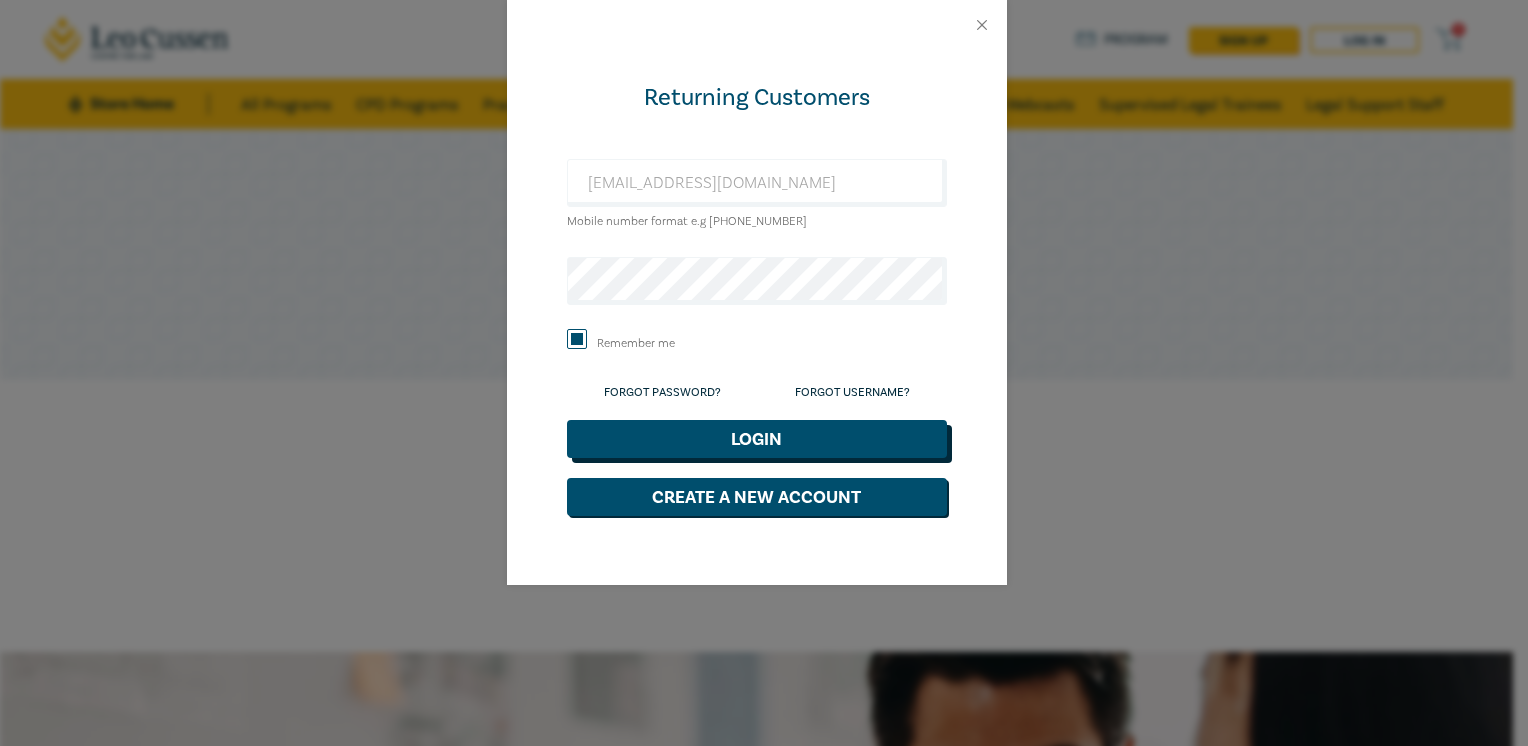 click on "Login" at bounding box center [757, 439] 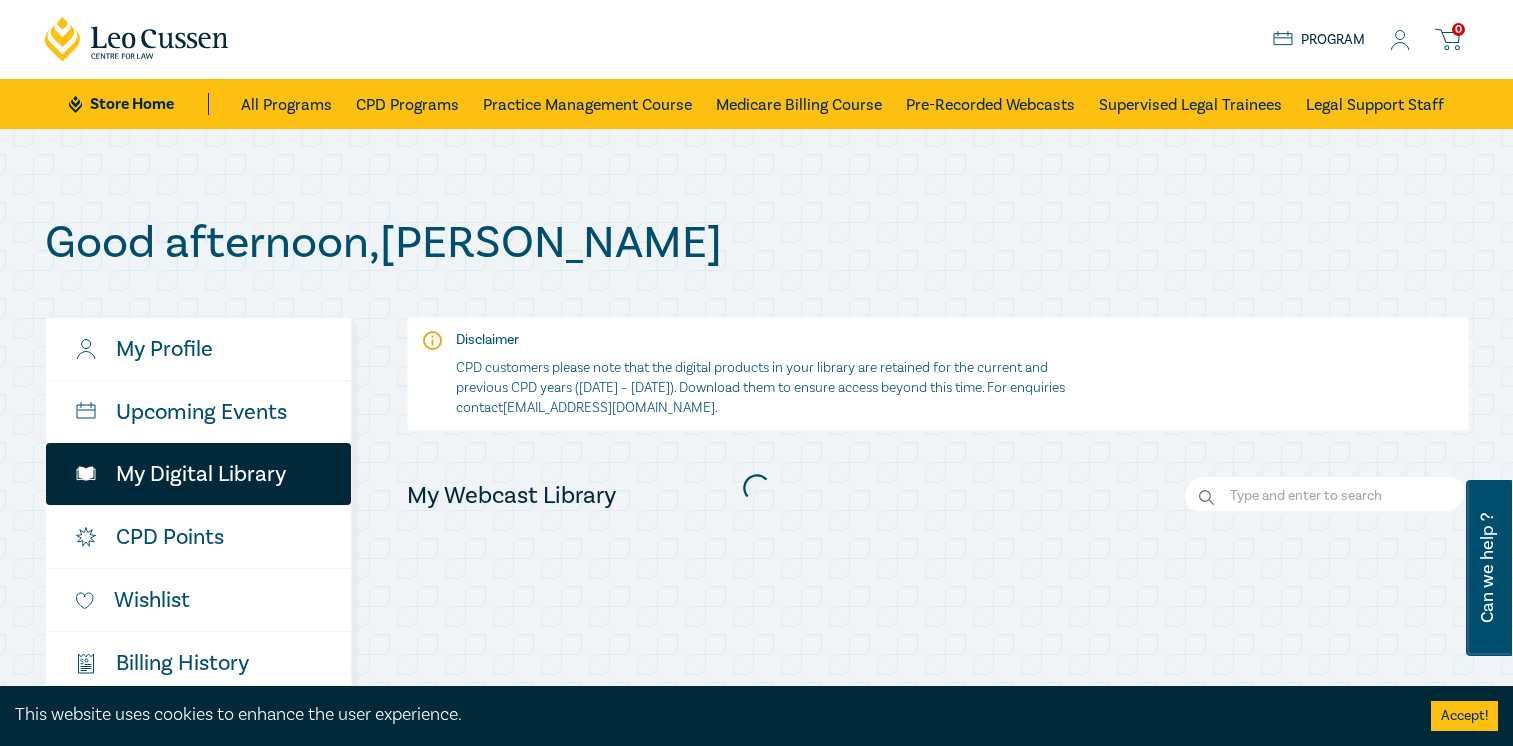 scroll, scrollTop: 0, scrollLeft: 0, axis: both 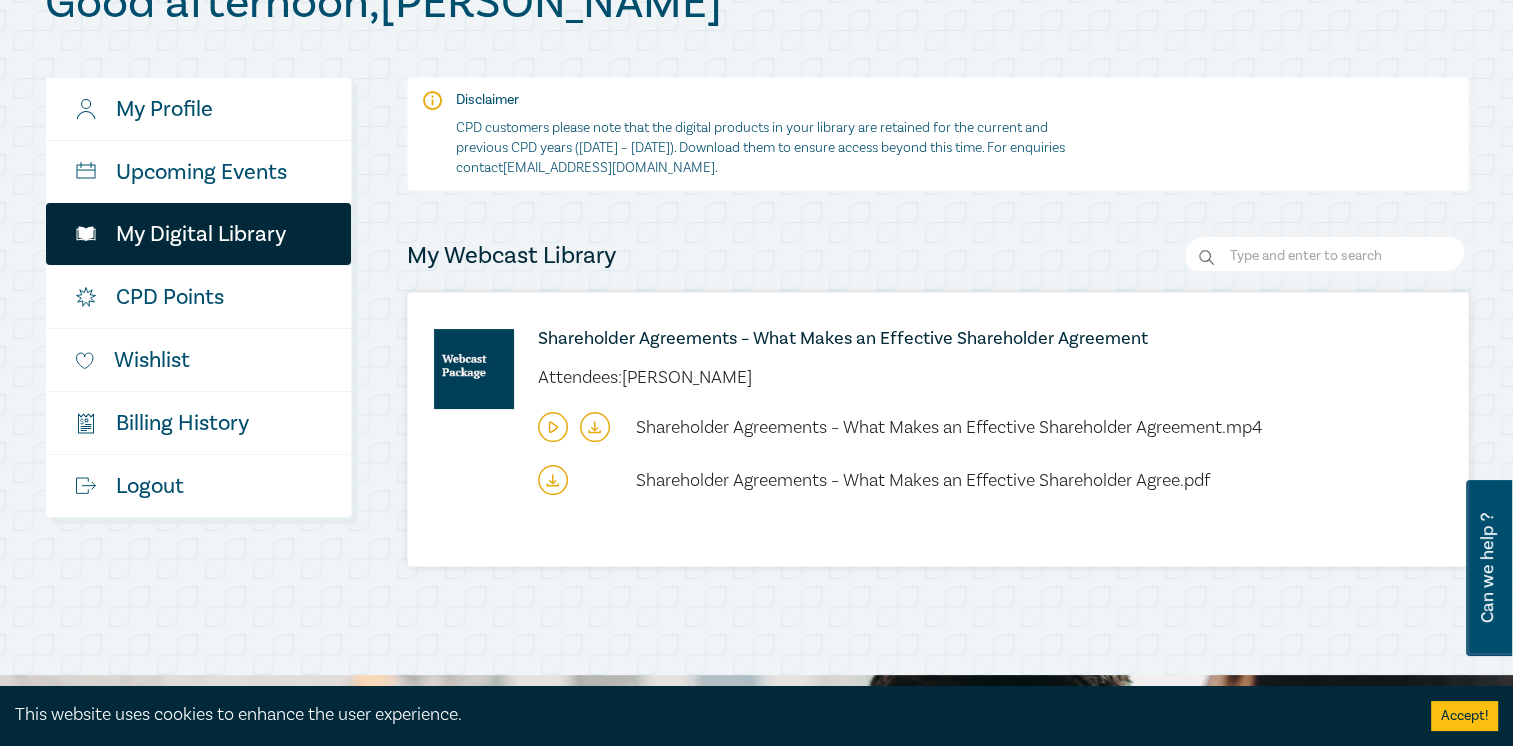 drag, startPoint x: 557, startPoint y: 428, endPoint x: 591, endPoint y: 434, distance: 34.525352 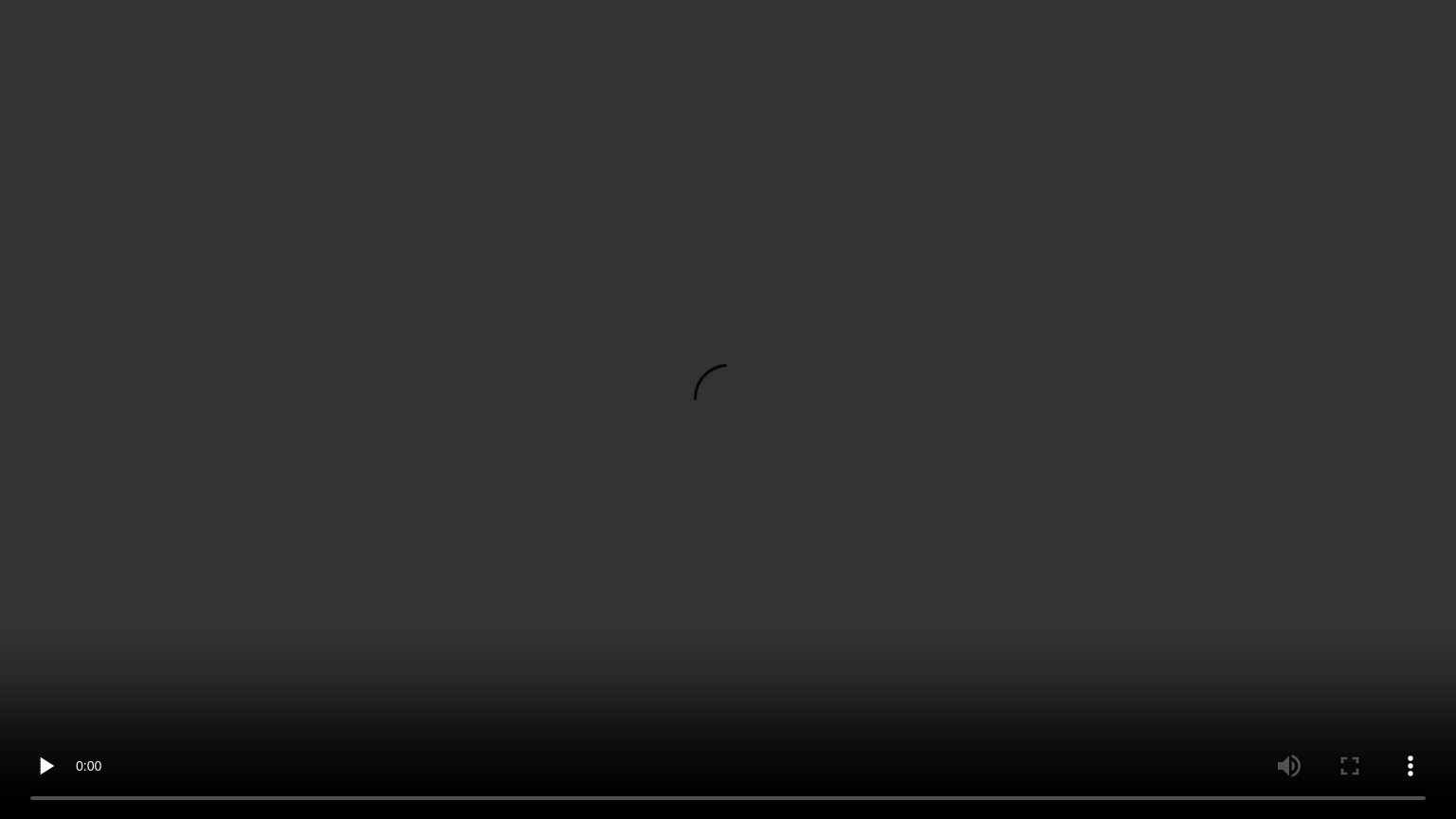 type 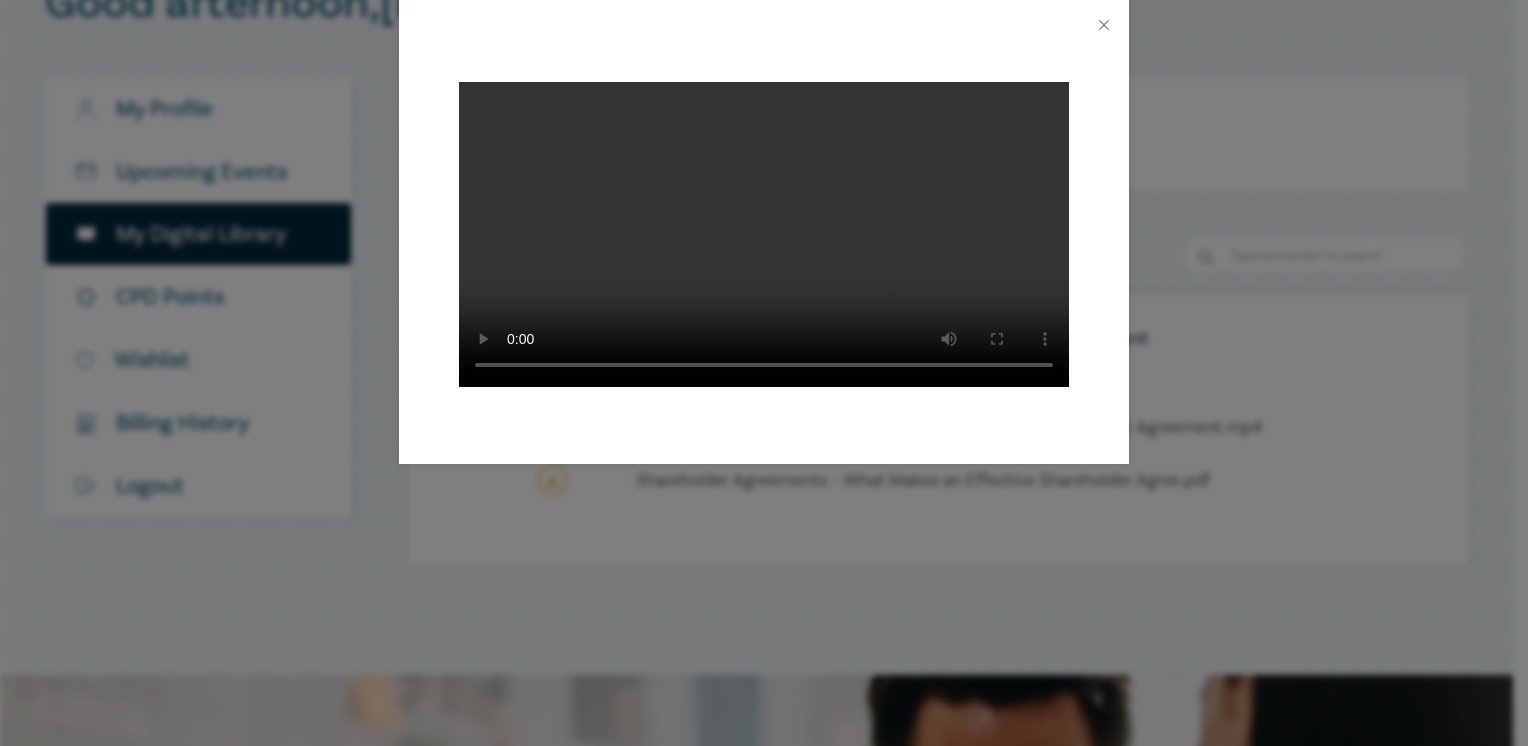 click at bounding box center [764, 25] 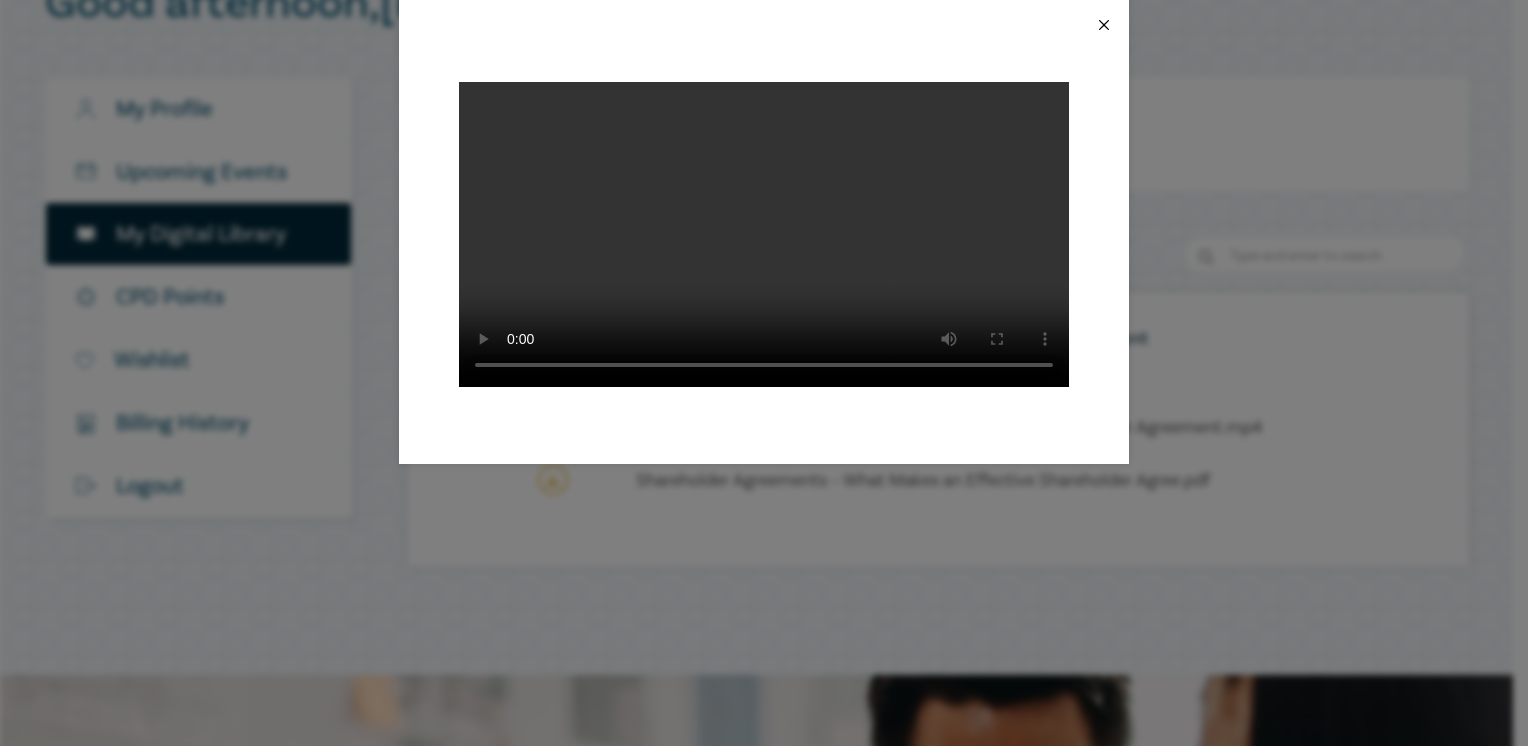 click at bounding box center [1104, 25] 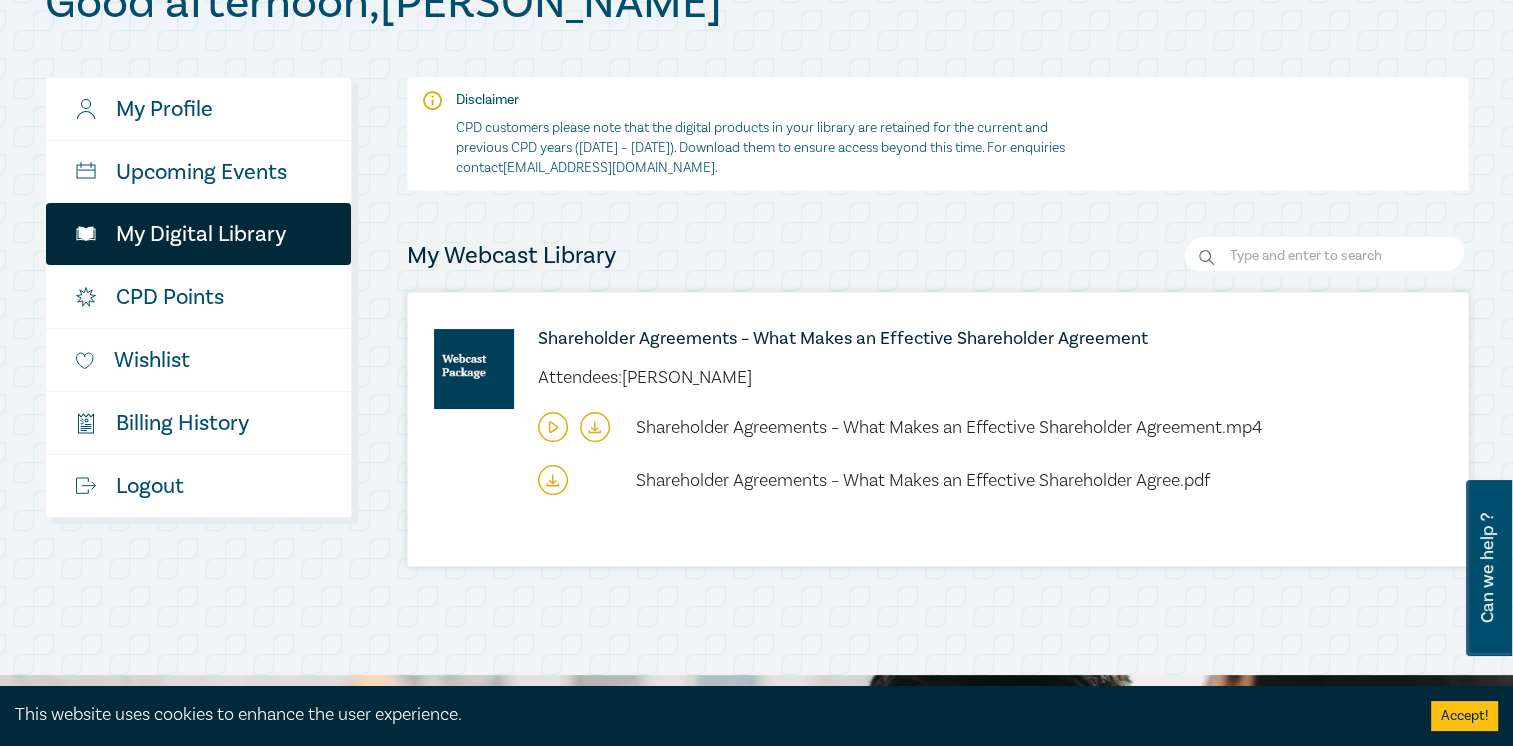click 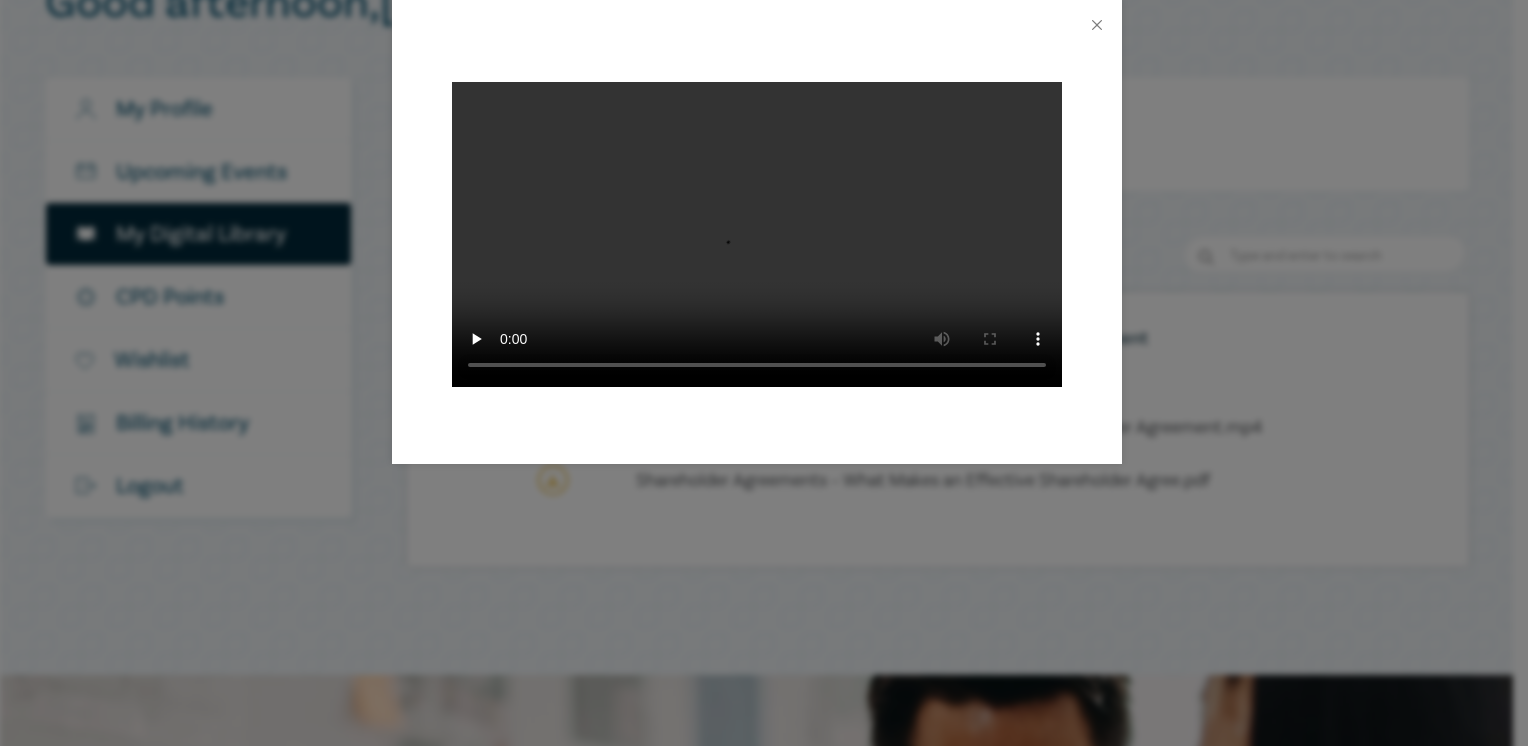 type 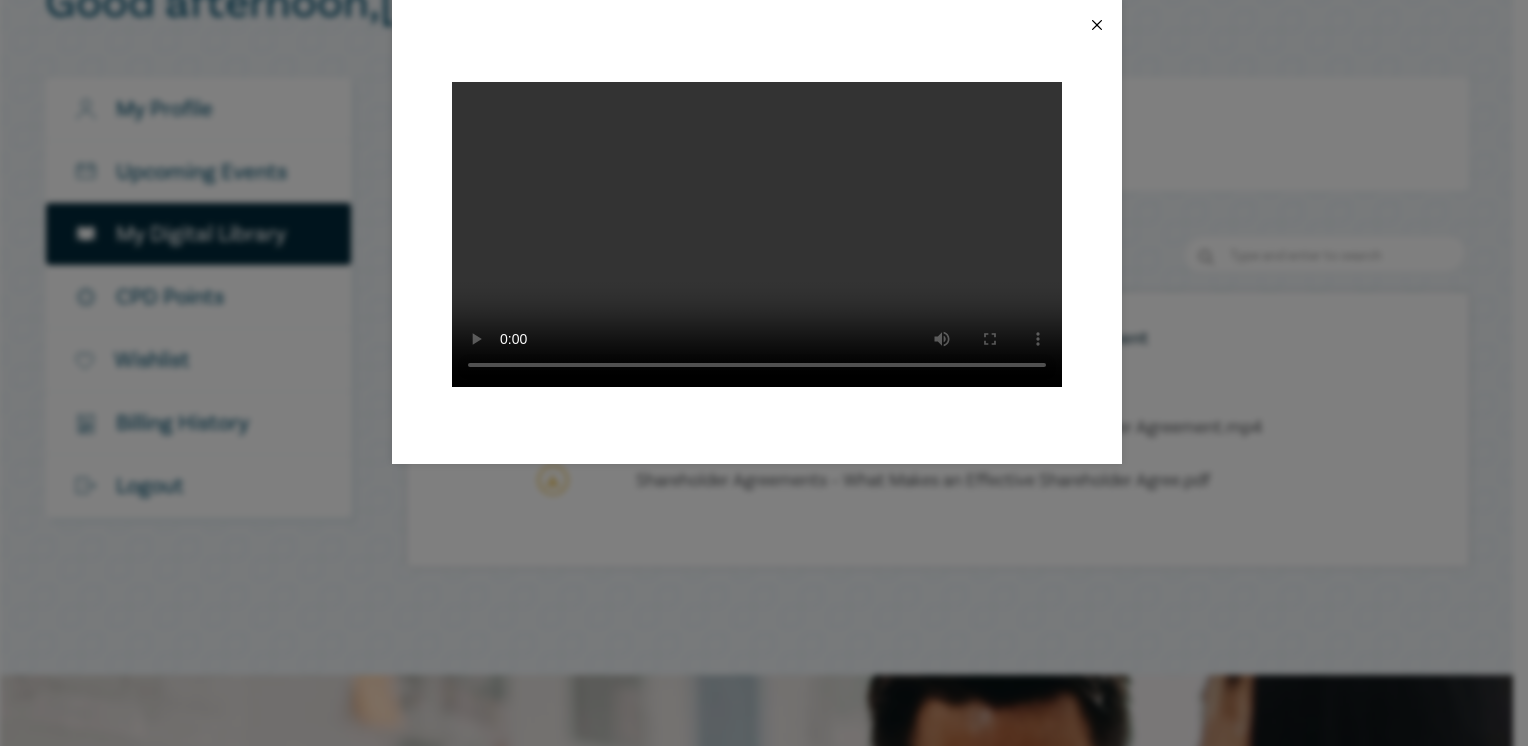 click at bounding box center (1097, 25) 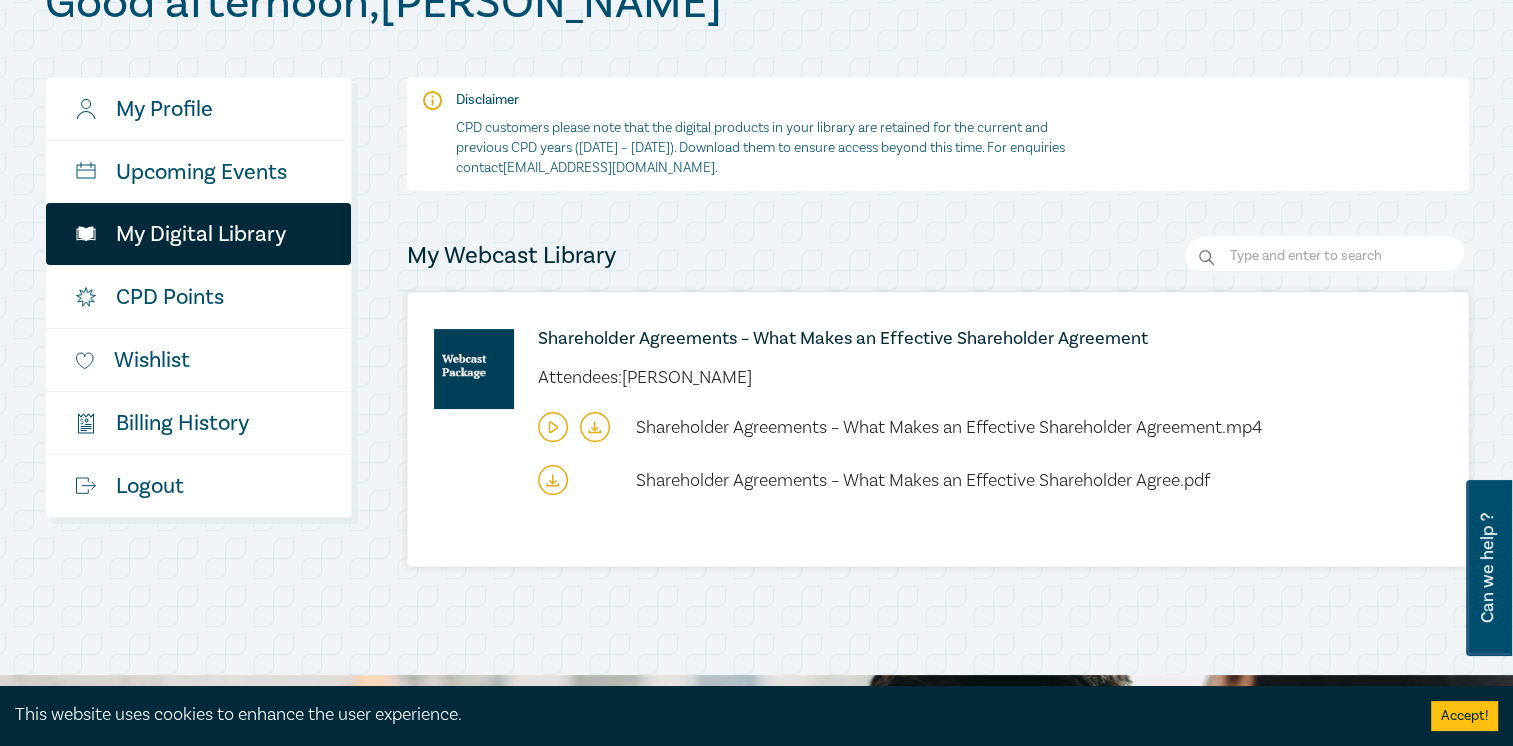 click 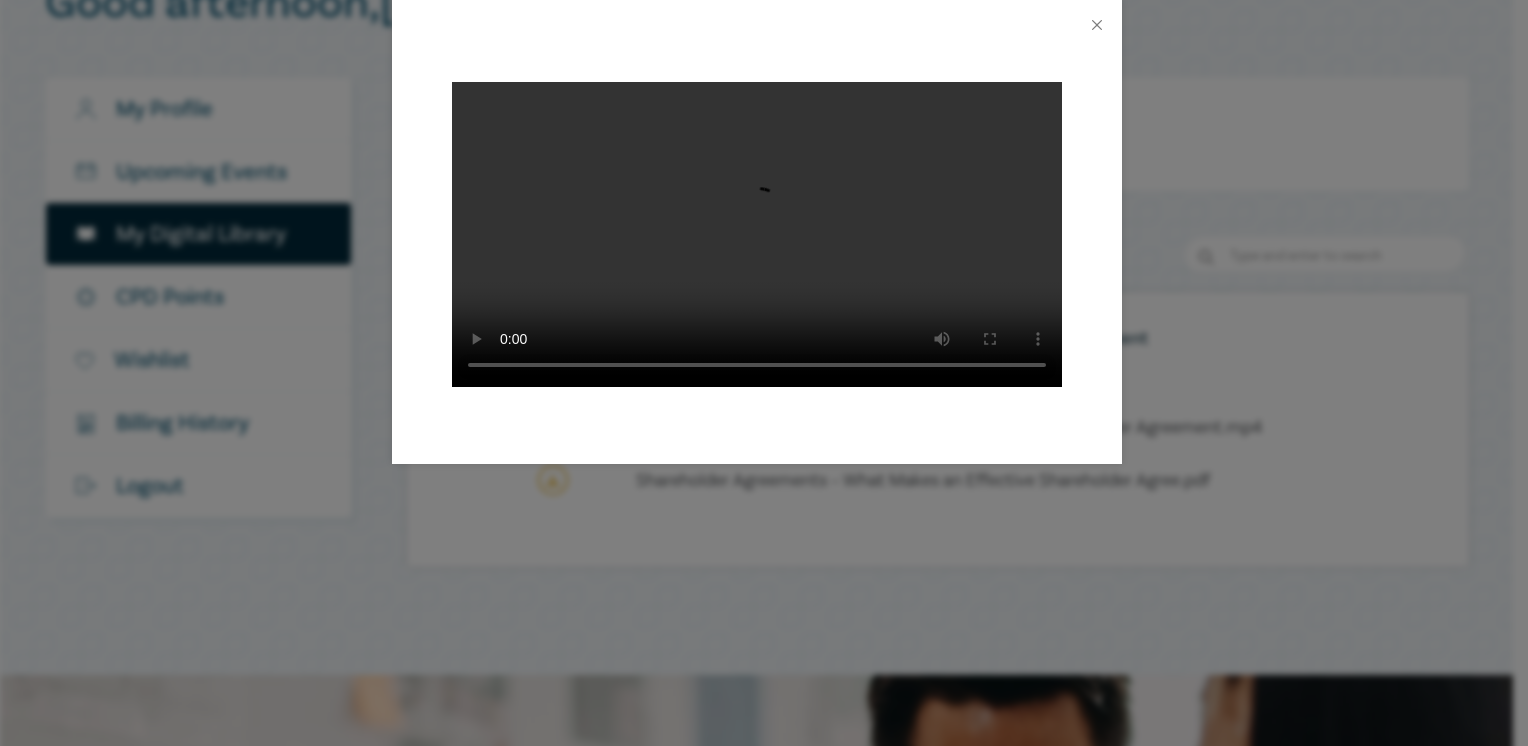 type 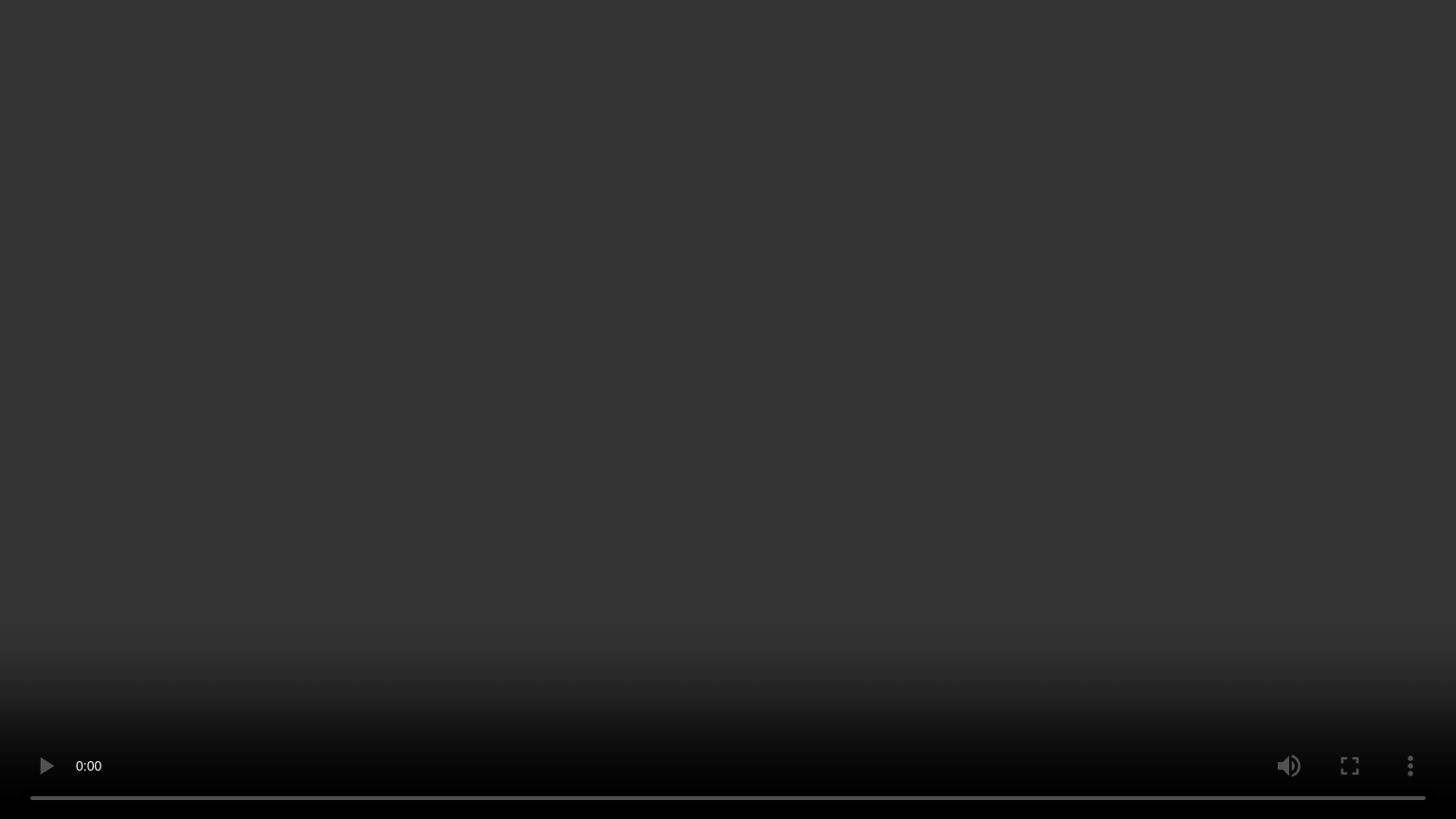 click at bounding box center [728, 410] 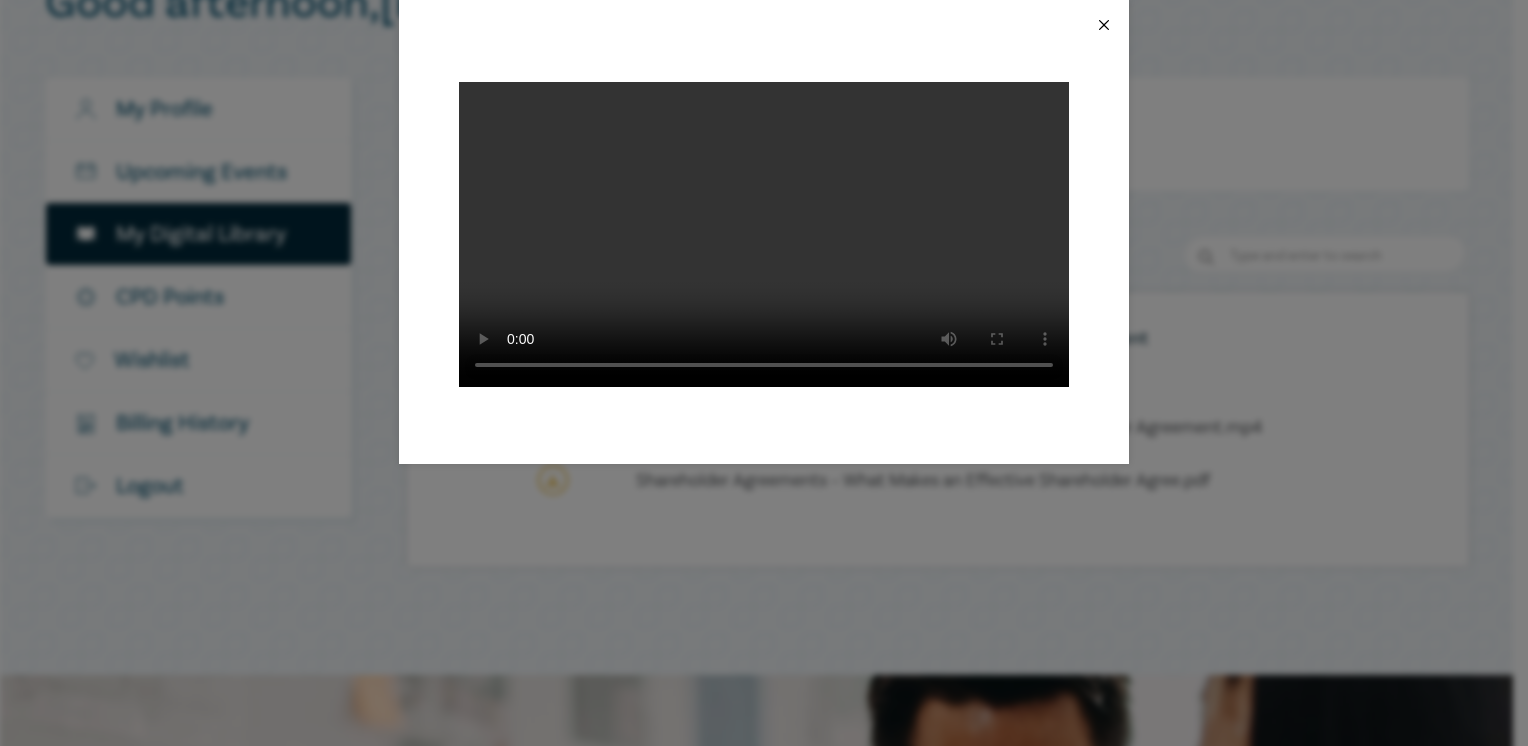 click at bounding box center [1104, 25] 